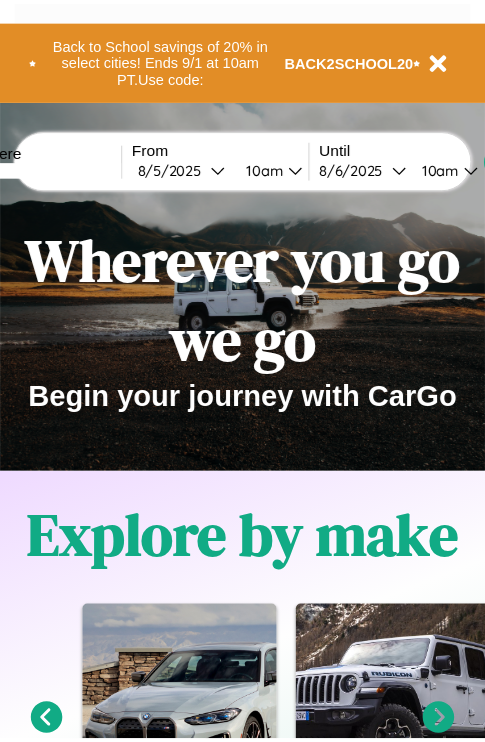scroll, scrollTop: 0, scrollLeft: 0, axis: both 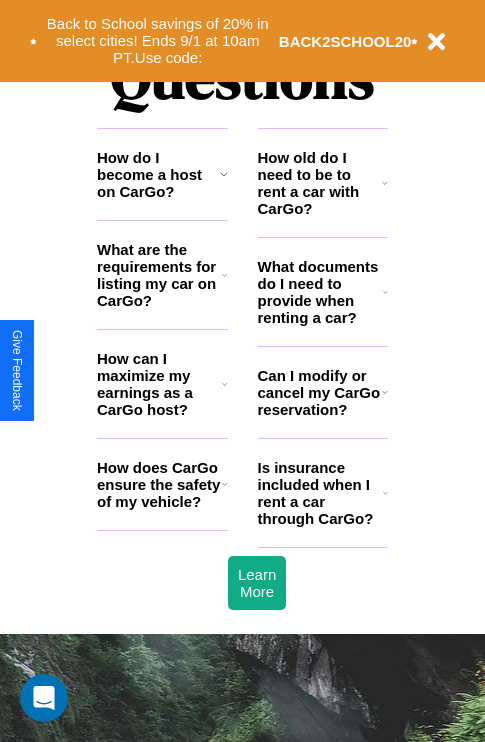click on "Can I modify or cancel my CarGo reservation?" at bounding box center [320, 392] 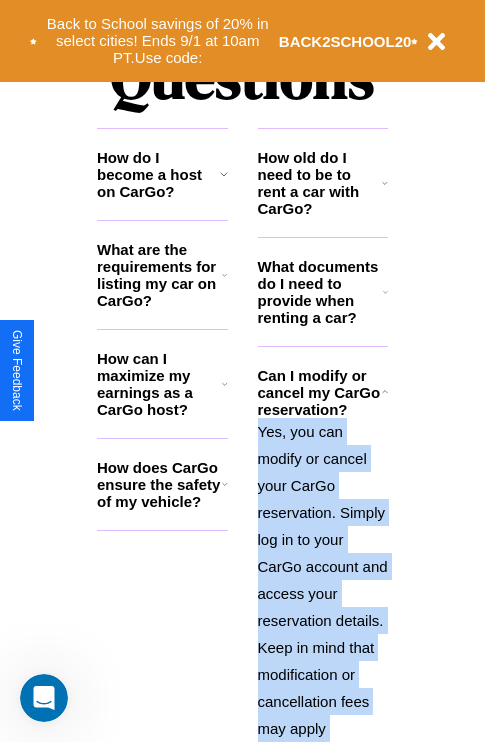 click 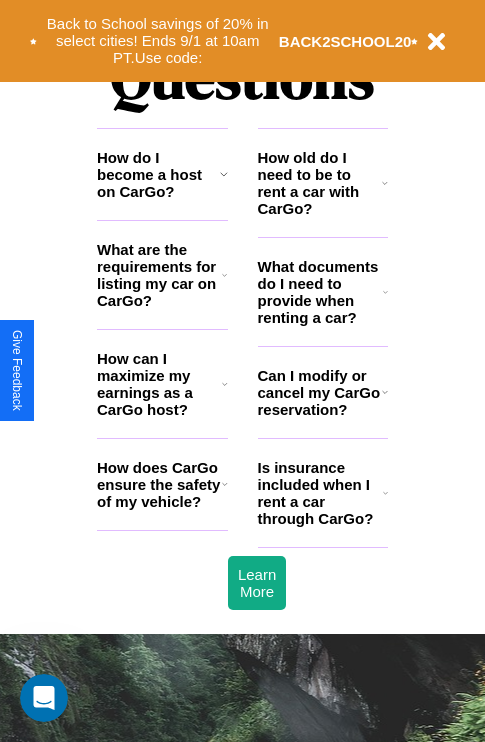 click 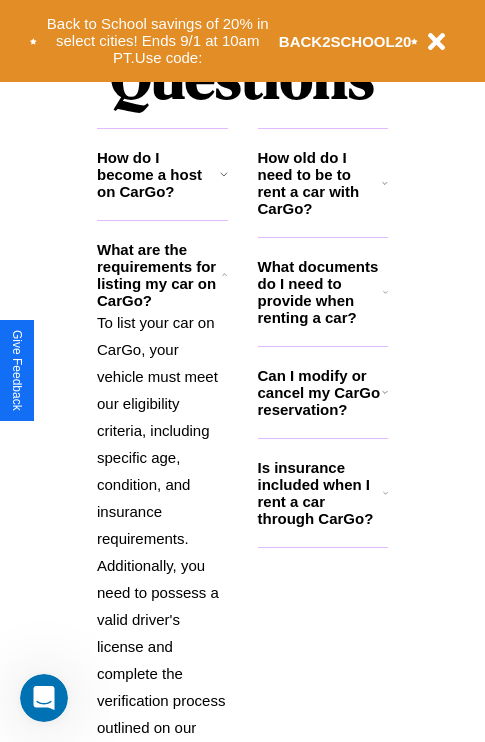 click on "How do I become a host on CarGo?" at bounding box center (158, 174) 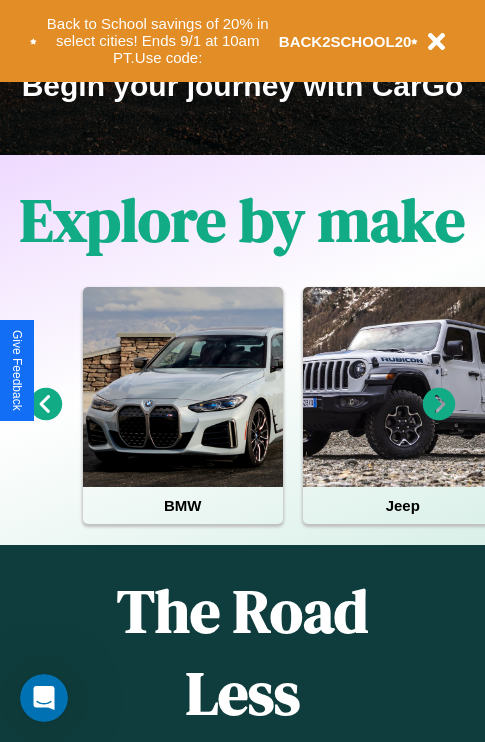 scroll, scrollTop: 308, scrollLeft: 0, axis: vertical 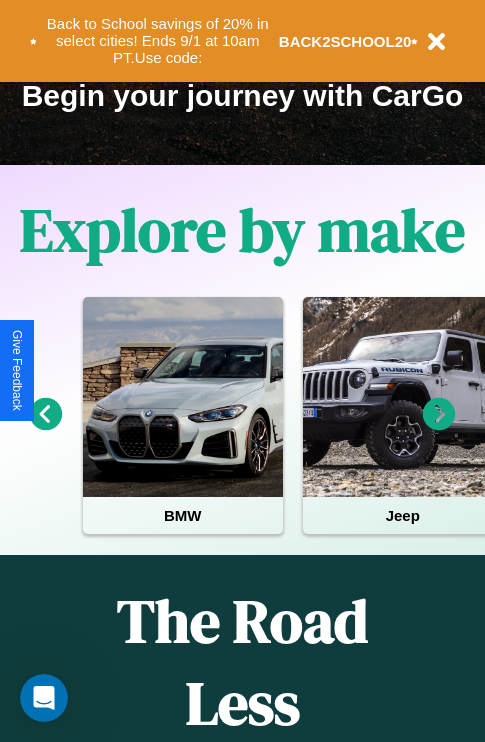 click 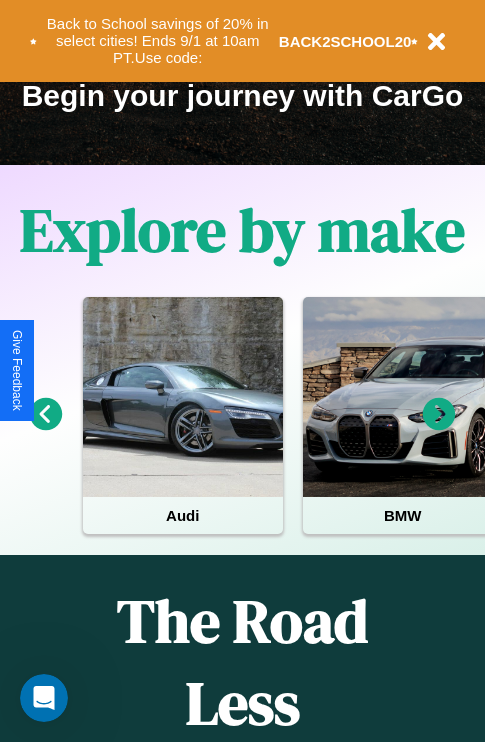 click 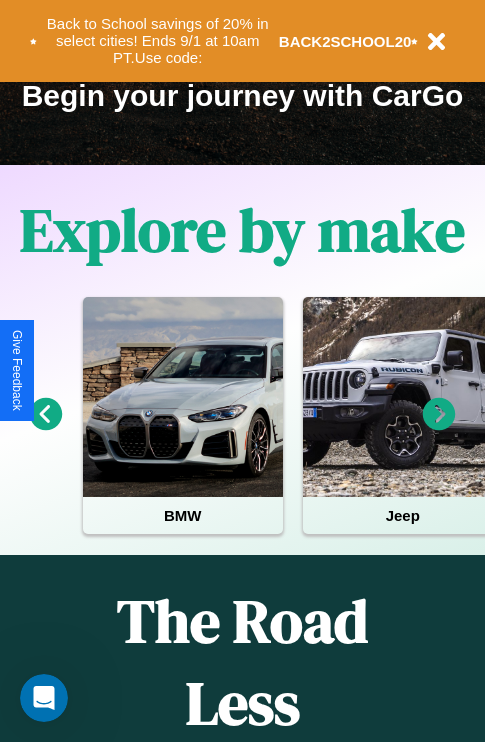 click 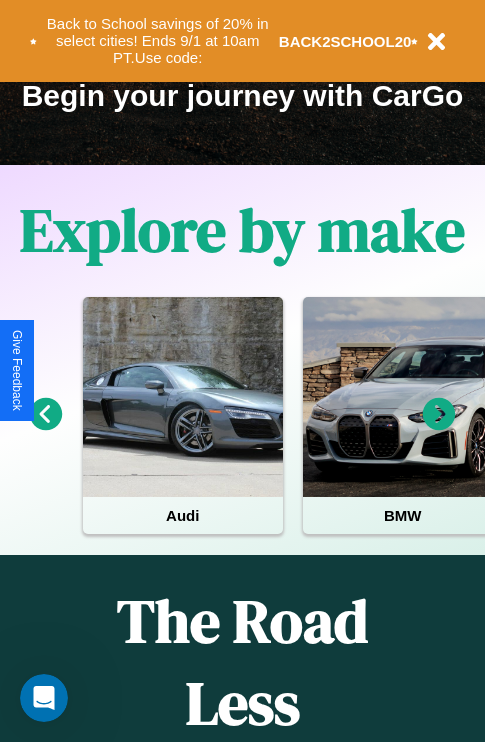 click 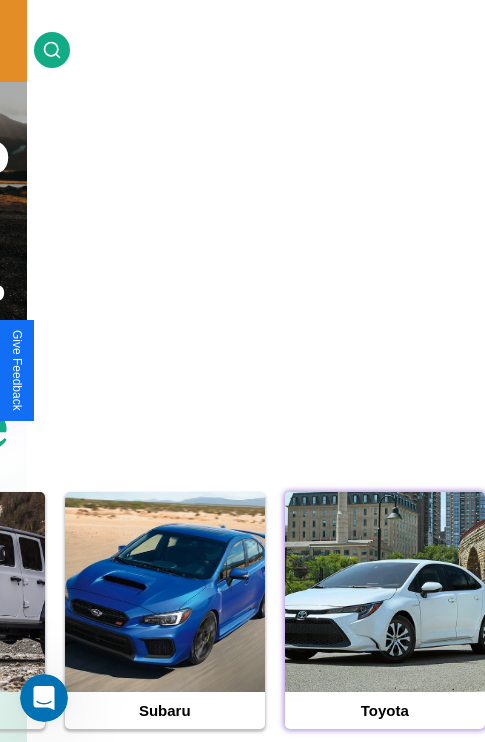 click at bounding box center [385, 592] 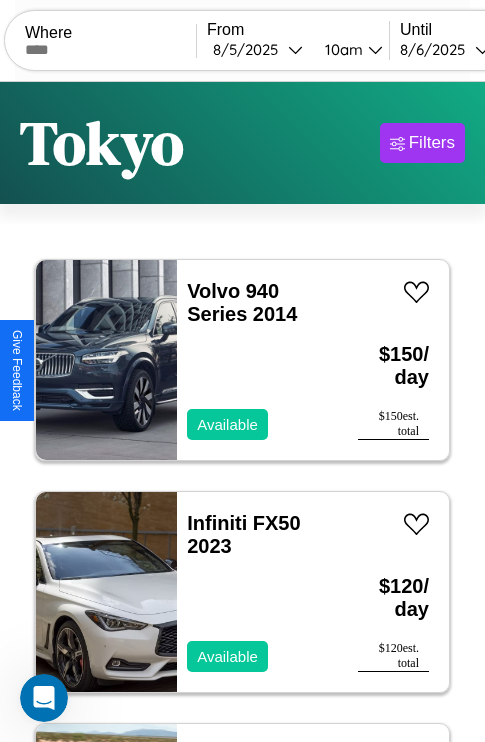 scroll, scrollTop: 95, scrollLeft: 0, axis: vertical 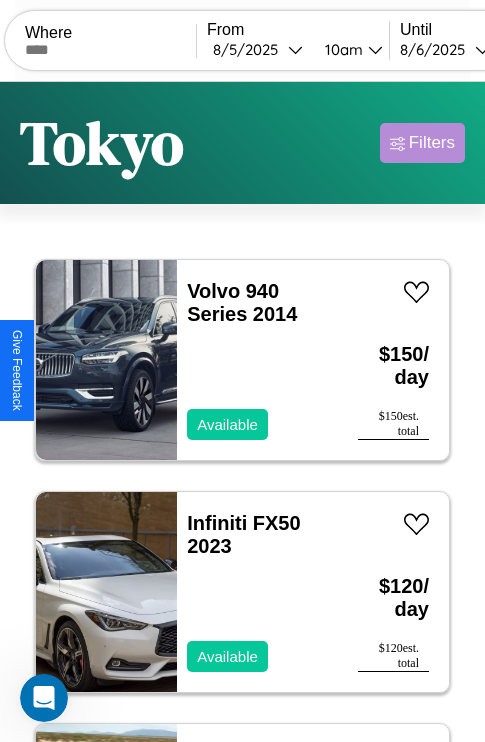 click on "Filters" at bounding box center [432, 143] 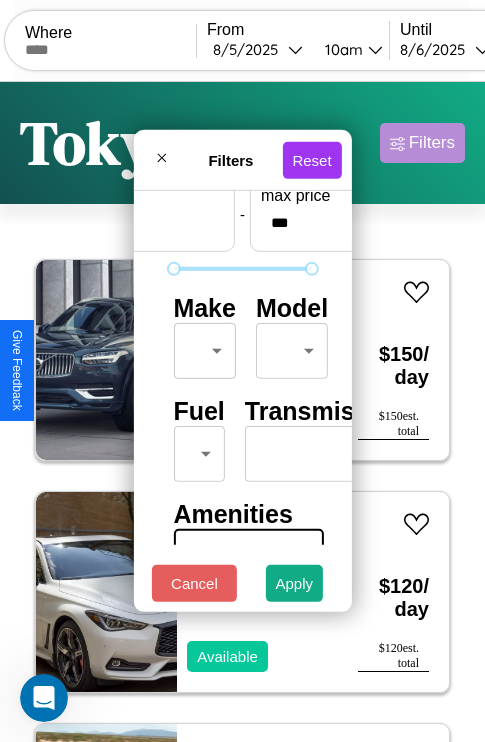 scroll, scrollTop: 162, scrollLeft: 0, axis: vertical 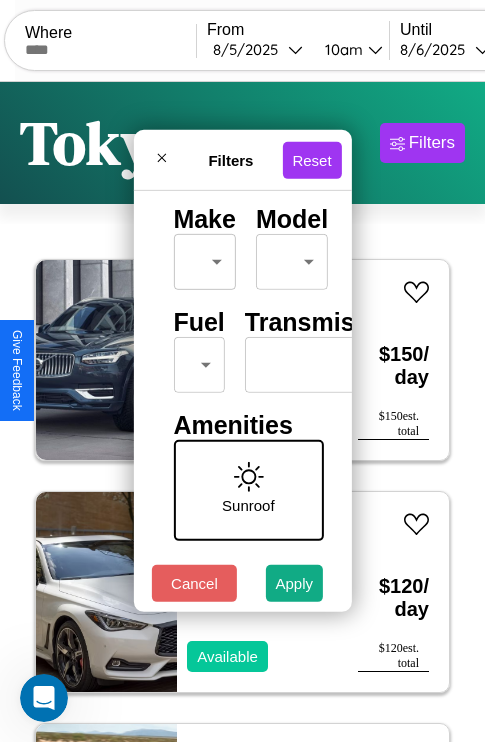 click on "CarGo Where From [DATE] [TIME] Until [DATE] [TIME] Become a Host Login Sign Up [CITY] Filters 28 cars in this area These cars can be picked up in this city. [BRAND] [MODEL] [YEAR] Available $ 150 / day $ 150 est. total [BRAND] [MODEL] [YEAR] Available $ 120 / day $ 120 est. total [BRAND] [MODEL] [YEAR] Unavailable $ 90 / day $ 90 est. total [BRAND] [MODEL] [YEAR] Available $ 70 / day $ 70 est. total [BRAND] [MODEL] [YEAR] Available $ 110 / day $ 110 est. total [BRAND] [MODEL] [YEAR] Available $ 120 / day $ 120 est. total [BRAND] [MODEL] [YEAR] Available $ 180 / day $ 180 est. total [BRAND] [MODEL] [YEAR] Available $ 170 / day $ 170 est. total [BRAND] [MODEL] [YEAR] Available $ 120 / day $ 120 est. total [BRAND] [MODEL] [YEAR] Available $ 100 / day $ 100 est. total [BRAND] [MODEL] [YEAR] Available $ 110 / day $ 110 est. total [BRAND] [MODEL] [YEAR] Available $ 110 / day $ 110 est. total [BRAND] [MODEL] [YEAR] Available $ 190 / day $ 190 est. total [BRAND] [MODEL]" at bounding box center [242, 412] 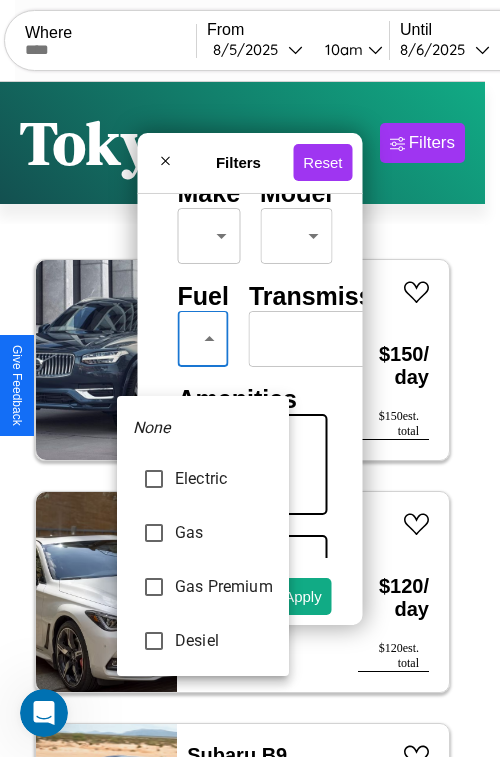 type on "***" 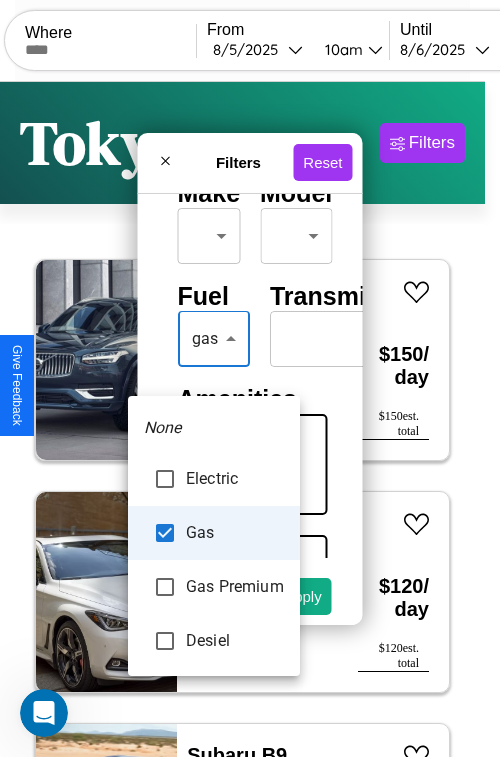 click at bounding box center [250, 378] 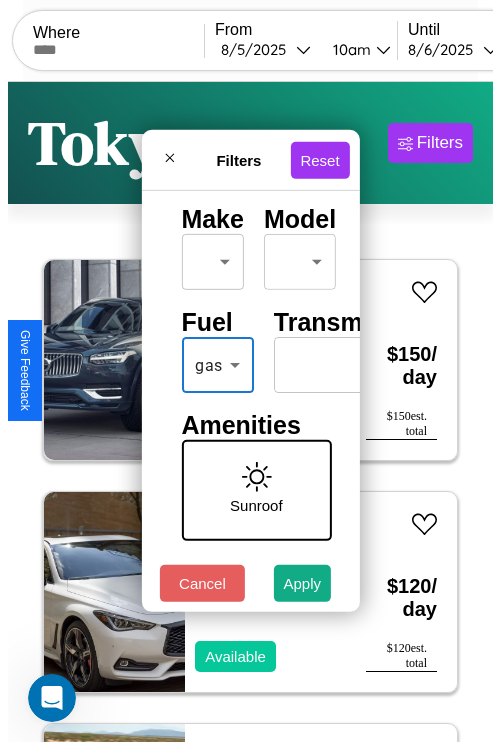 scroll, scrollTop: 0, scrollLeft: 124, axis: horizontal 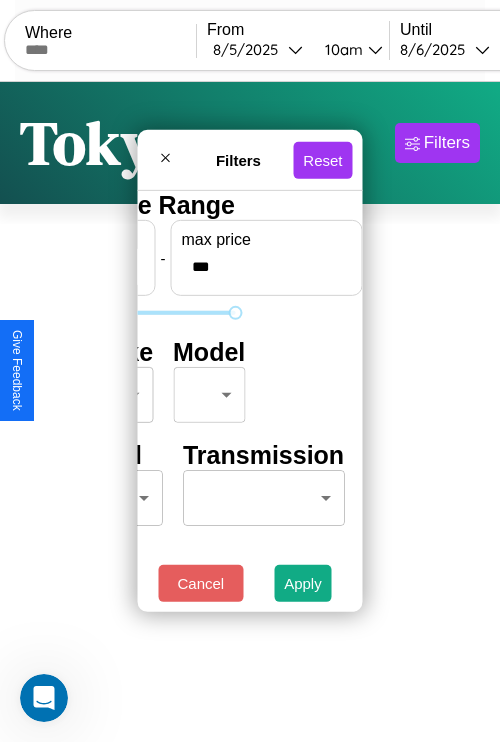 type on "***" 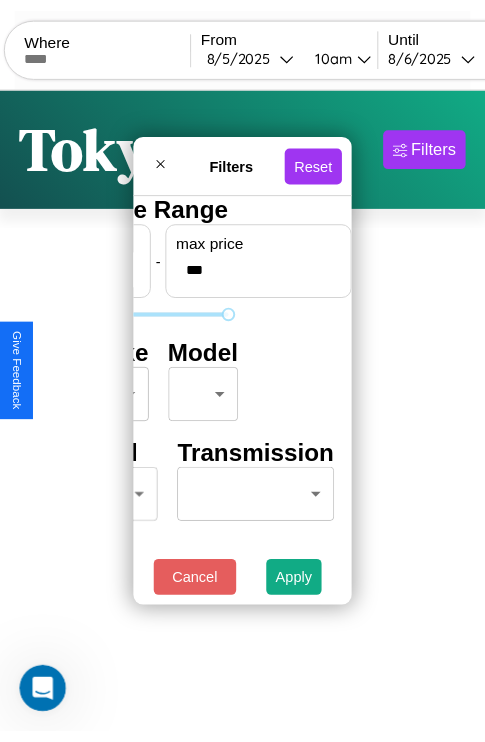 scroll, scrollTop: 0, scrollLeft: 0, axis: both 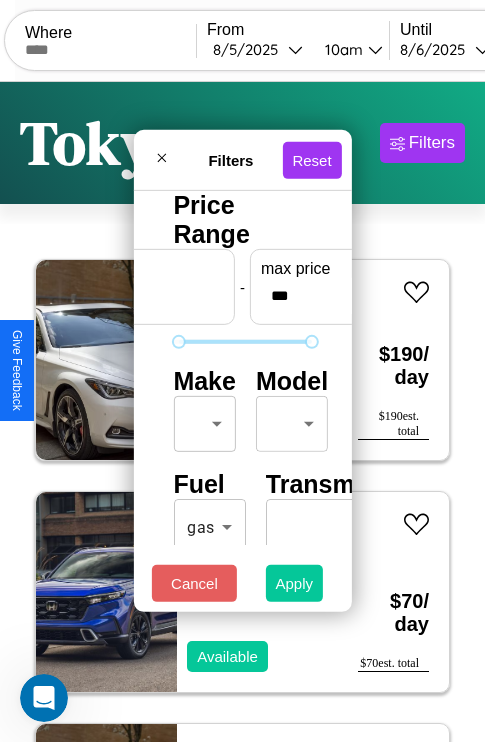type on "**" 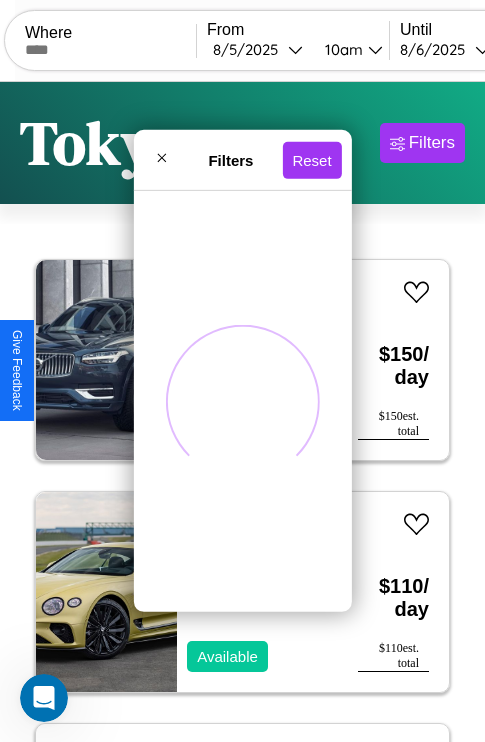 scroll, scrollTop: 79, scrollLeft: 0, axis: vertical 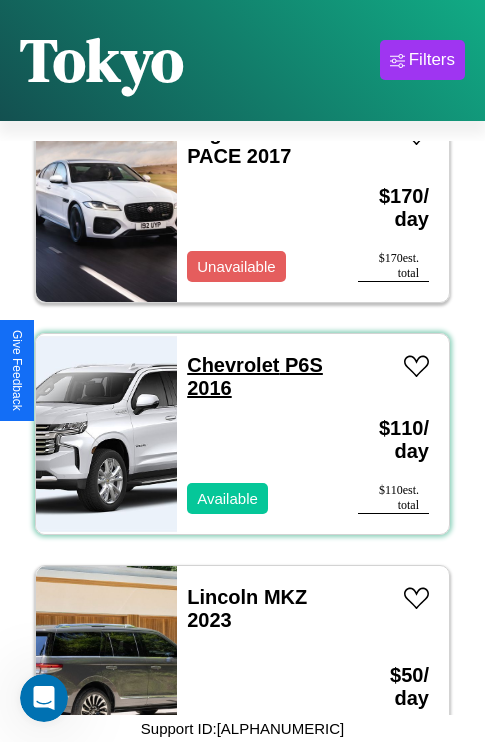 click on "[BRAND]   [MODEL]   [YEAR]" at bounding box center (255, 376) 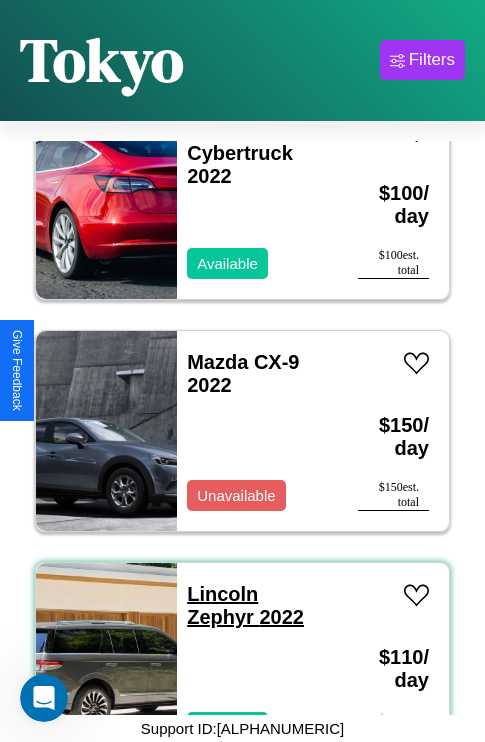 scroll, scrollTop: 4019, scrollLeft: 0, axis: vertical 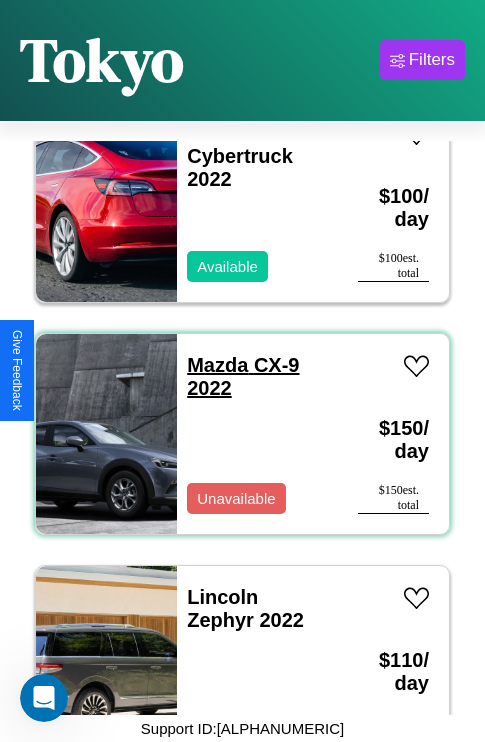 click on "[BRAND]   [MODEL]   [YEAR]" at bounding box center [243, 376] 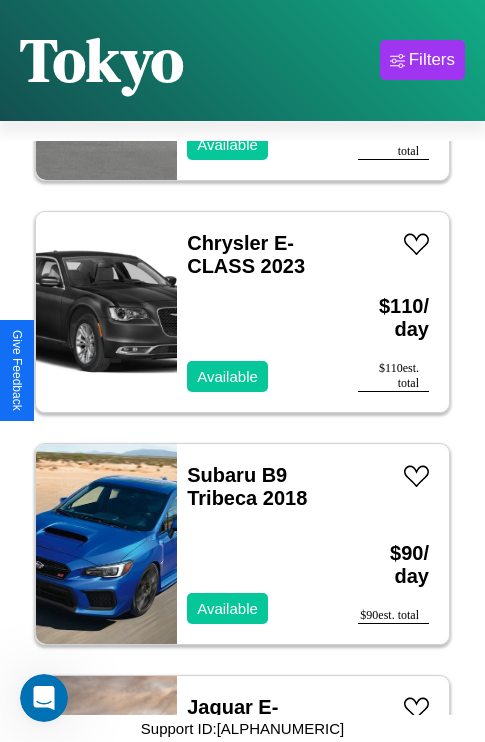 scroll, scrollTop: 1931, scrollLeft: 0, axis: vertical 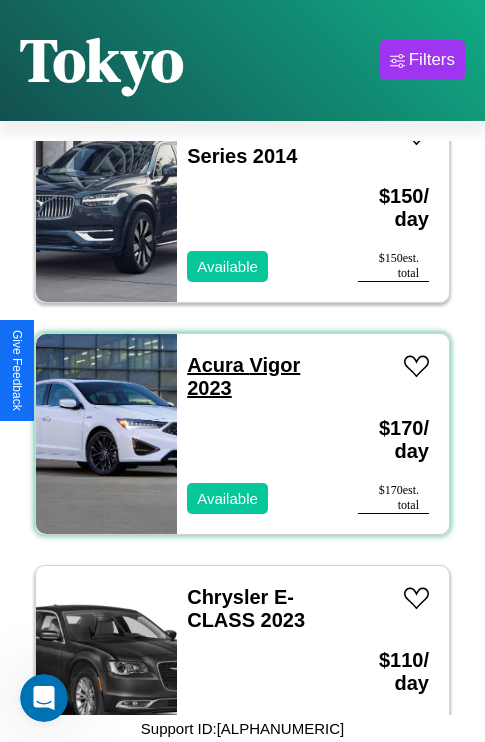 click on "Acura   Vigor   2023" at bounding box center (243, 376) 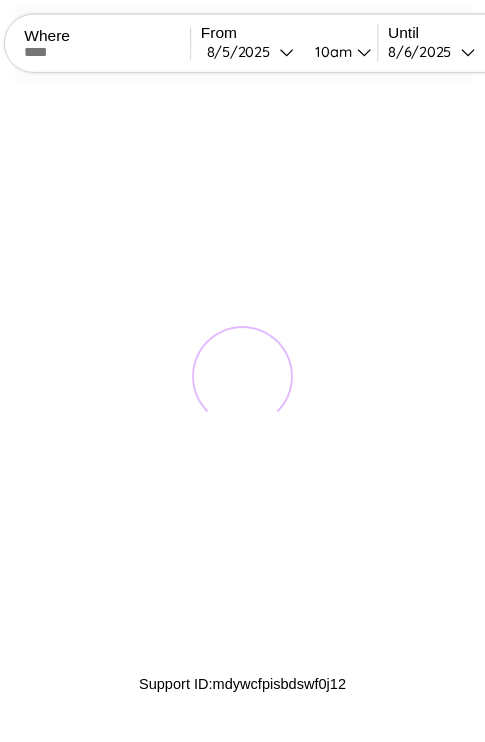 scroll, scrollTop: 0, scrollLeft: 0, axis: both 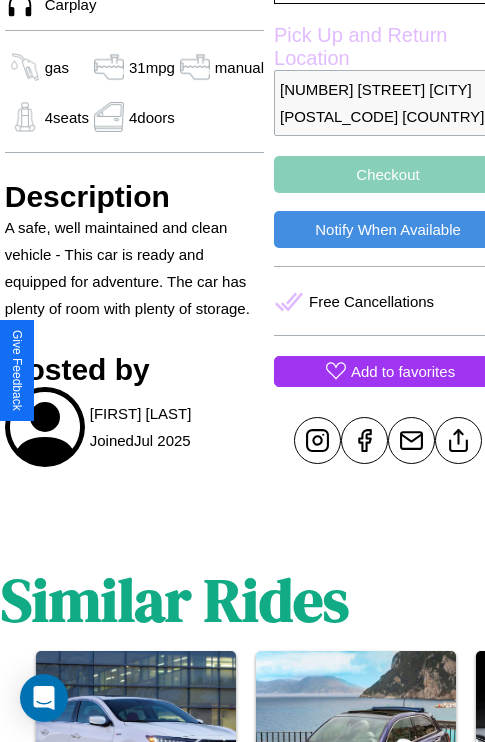 click on "Add to favorites" at bounding box center [403, 371] 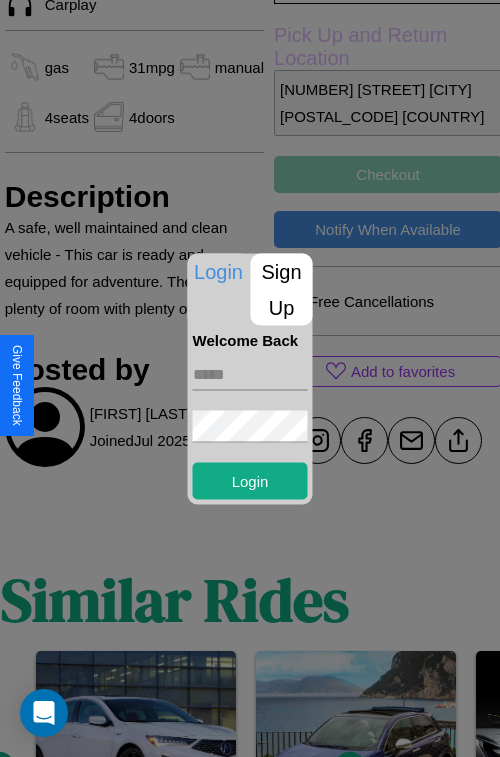 click on "Sign Up" at bounding box center [282, 289] 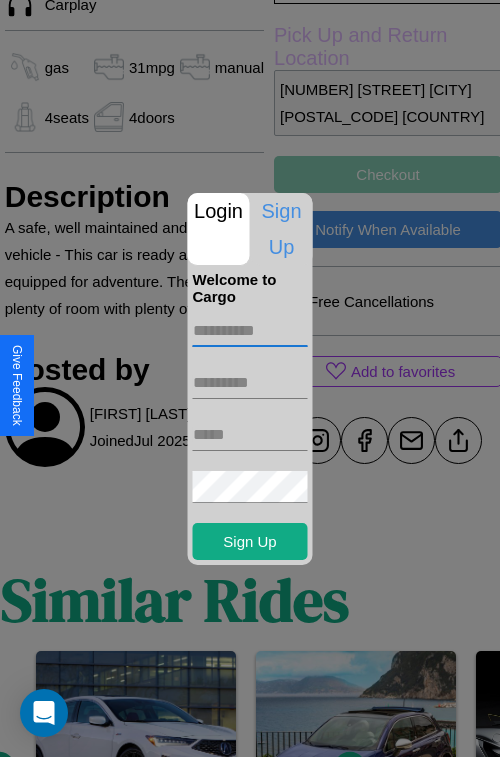 click at bounding box center (250, 331) 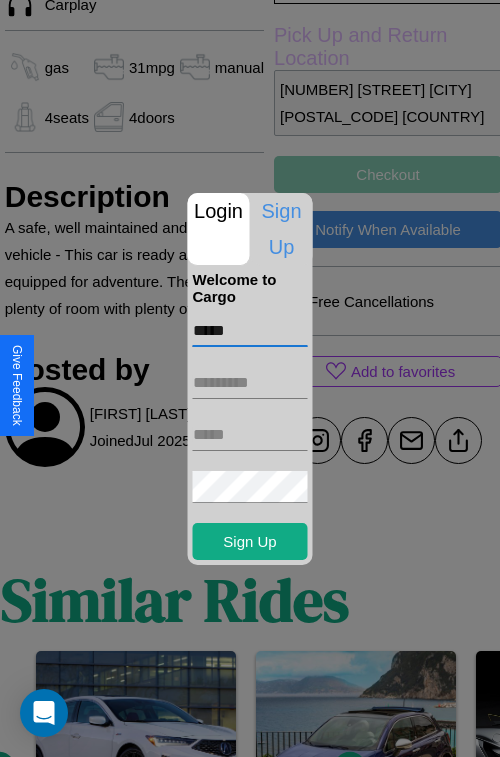 type on "*****" 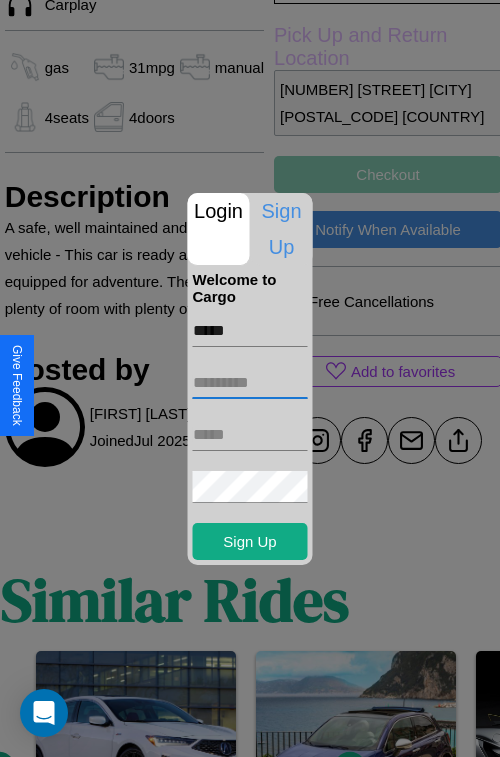 click at bounding box center (250, 383) 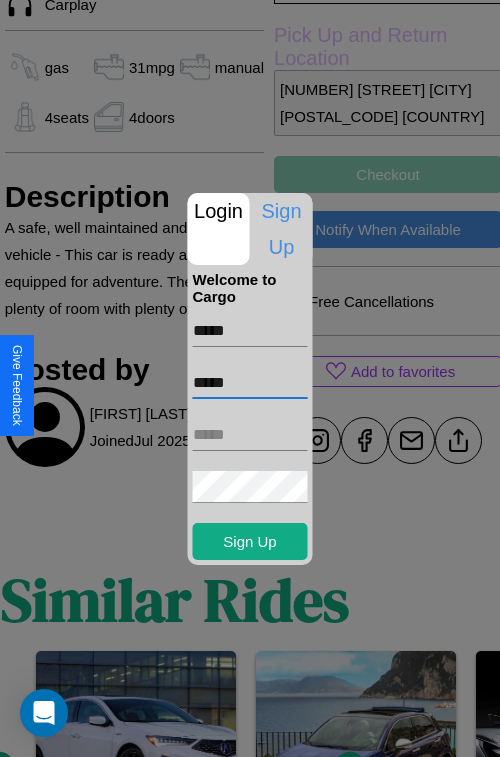type on "*****" 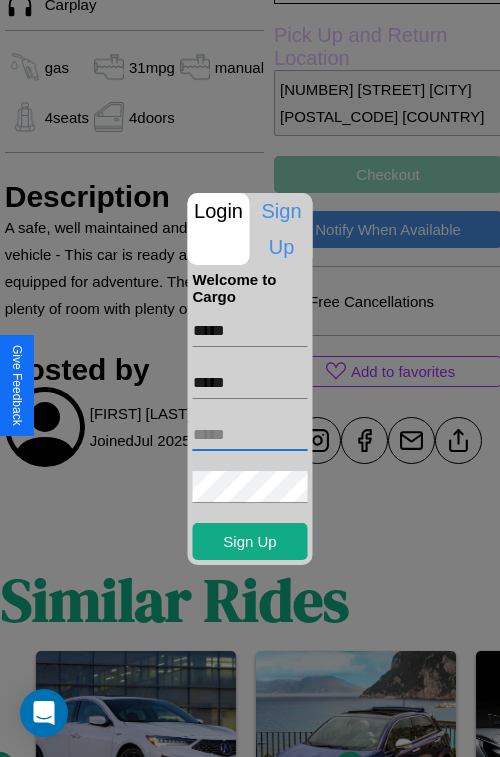 click at bounding box center (250, 435) 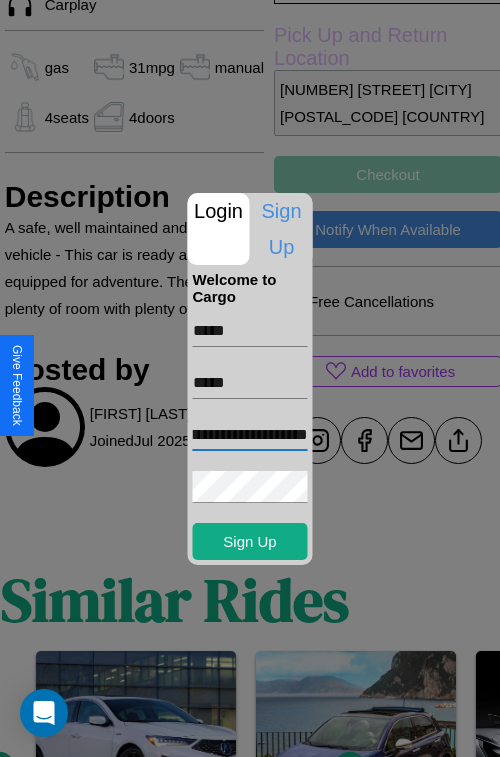 scroll, scrollTop: 0, scrollLeft: 66, axis: horizontal 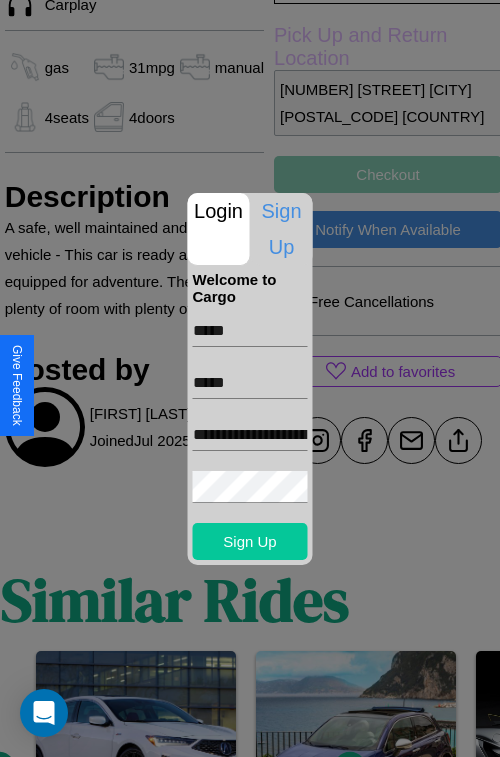 click on "Sign Up" at bounding box center [250, 541] 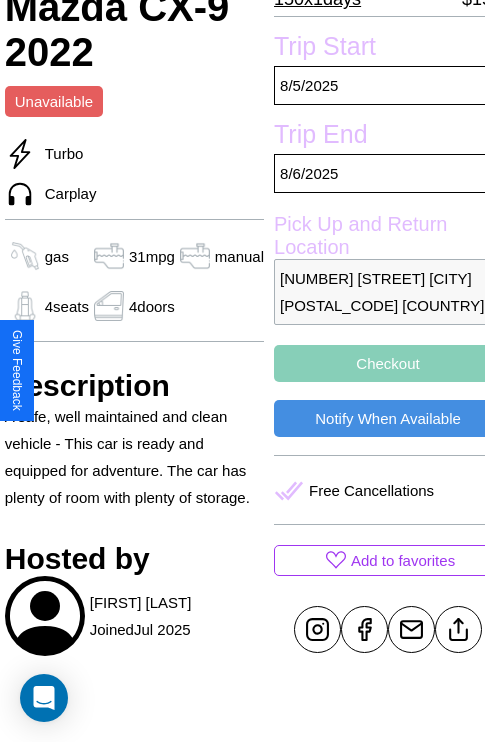 scroll, scrollTop: 497, scrollLeft: 68, axis: both 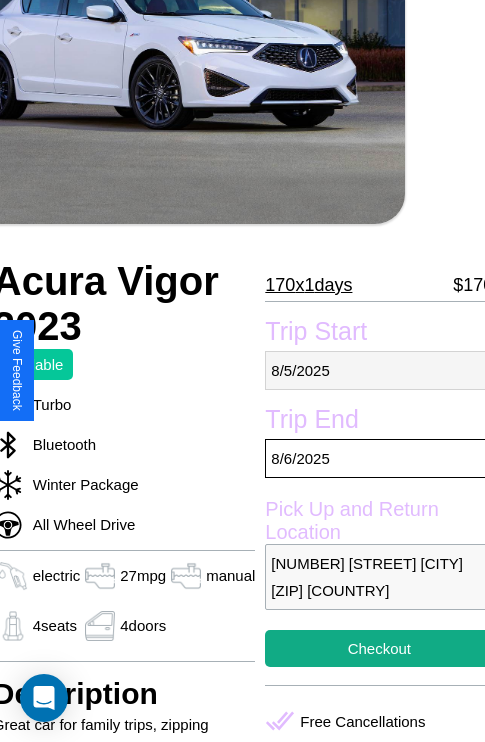 click on "8 / 5 / 2025" at bounding box center [379, 370] 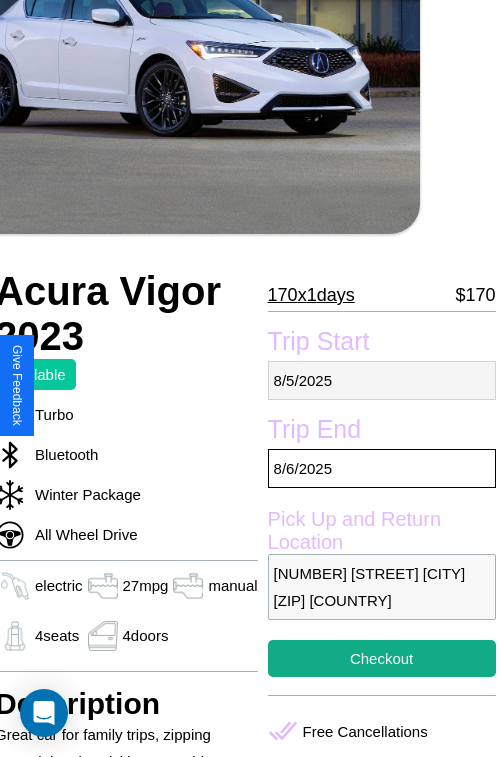 select on "*" 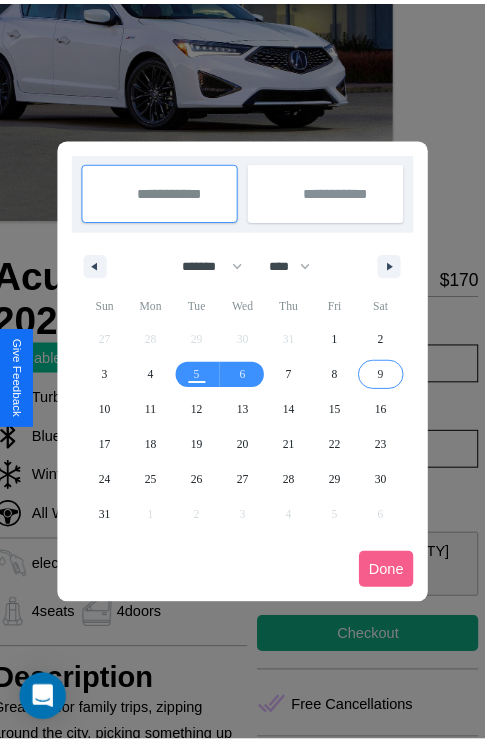 scroll, scrollTop: 0, scrollLeft: 80, axis: horizontal 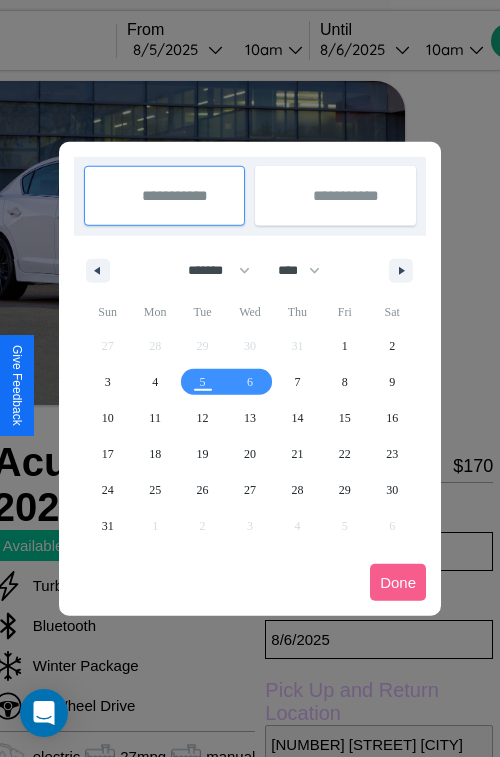 click at bounding box center (250, 378) 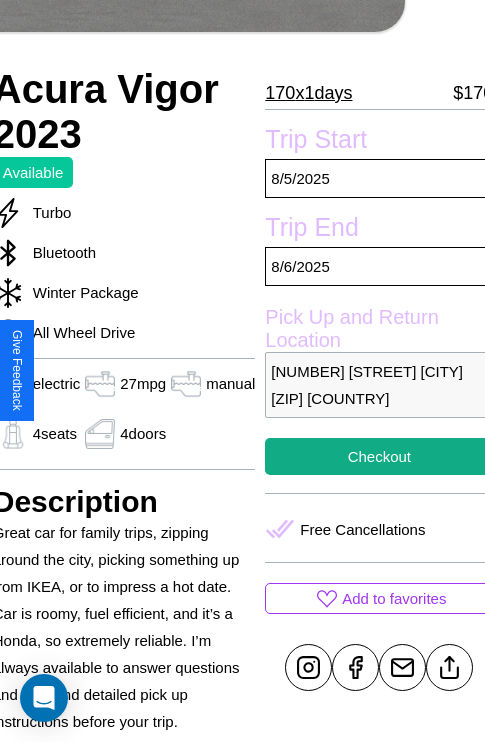 scroll, scrollTop: 387, scrollLeft: 80, axis: both 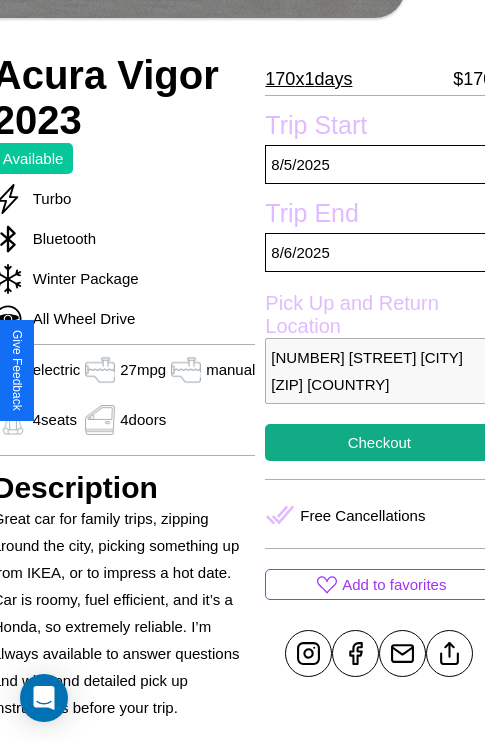 click on "4380 Park Avenue  Tokyo  38436 Japan" at bounding box center (379, 371) 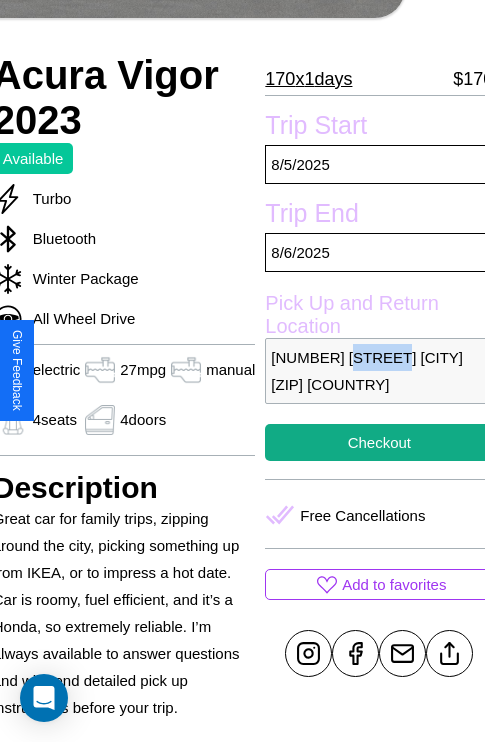 click on "4380 Park Avenue  Tokyo  38436 Japan" at bounding box center (379, 371) 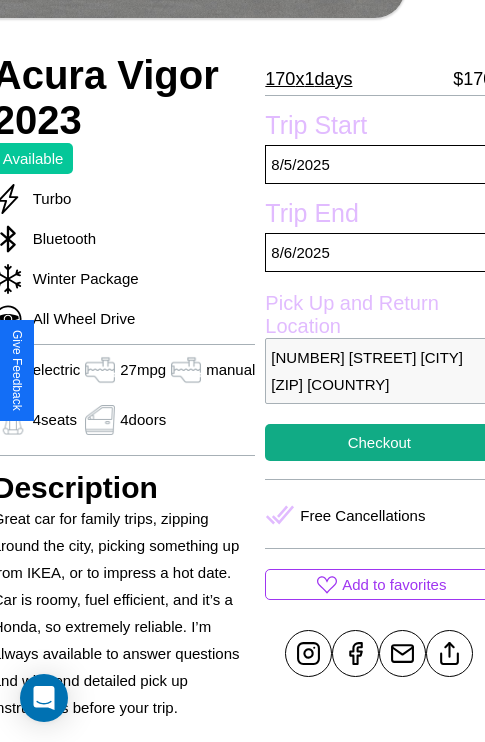 click on "4380 Park Avenue  Tokyo  38436 Japan" at bounding box center (379, 371) 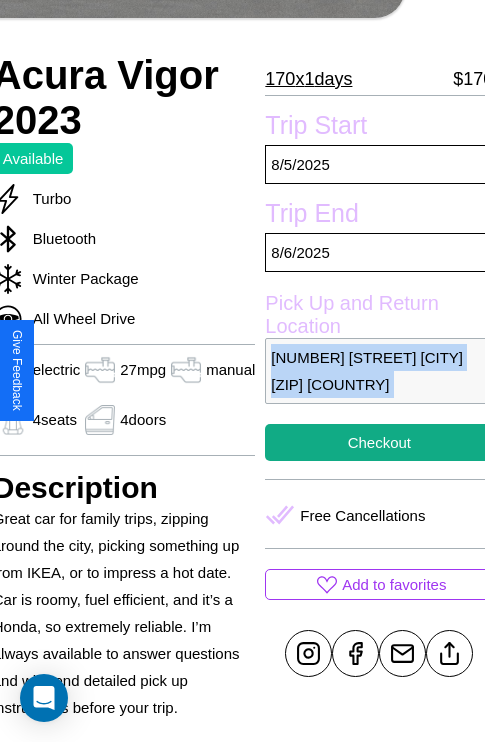 click on "4380 Park Avenue  Tokyo  38436 Japan" at bounding box center (379, 371) 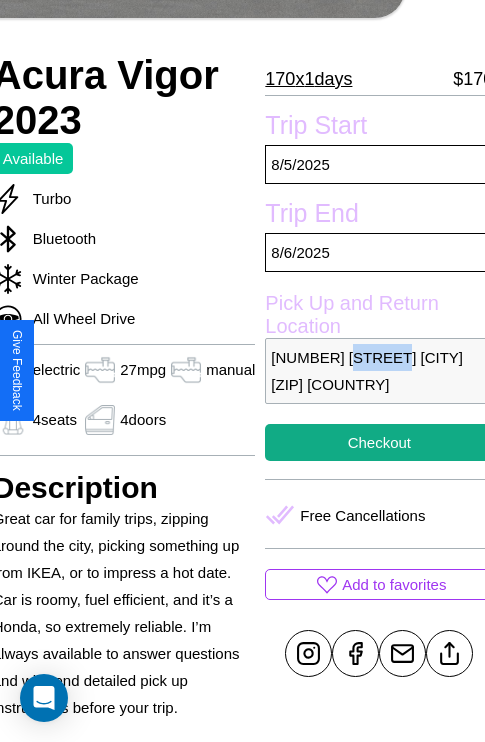 click on "4380 Park Avenue  Tokyo  38436 Japan" at bounding box center [379, 371] 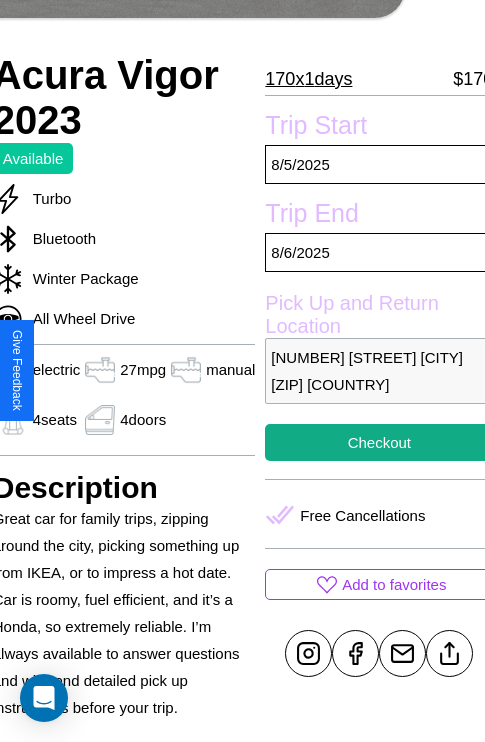 scroll, scrollTop: 459, scrollLeft: 80, axis: both 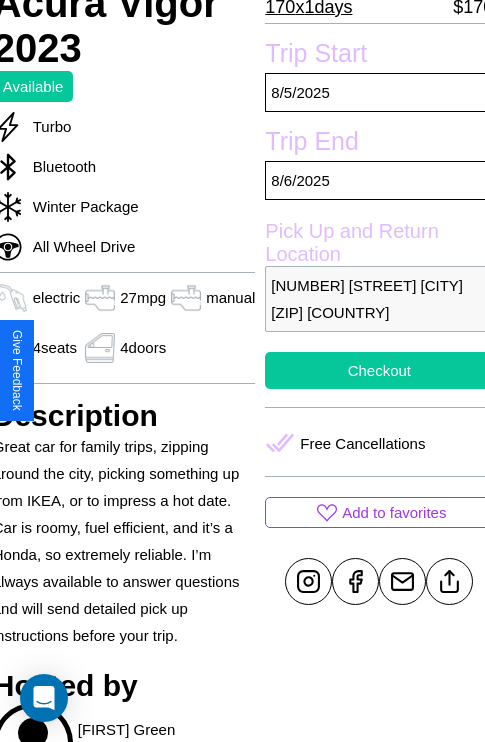 click on "Checkout" at bounding box center [379, 370] 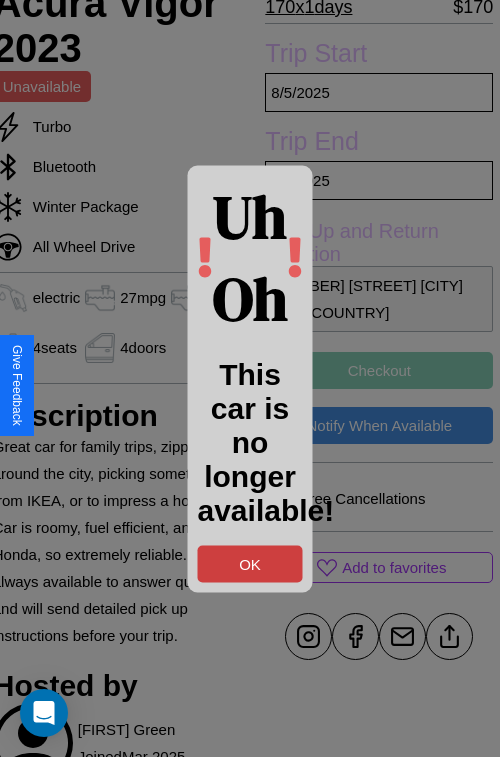 click on "OK" at bounding box center [250, 563] 